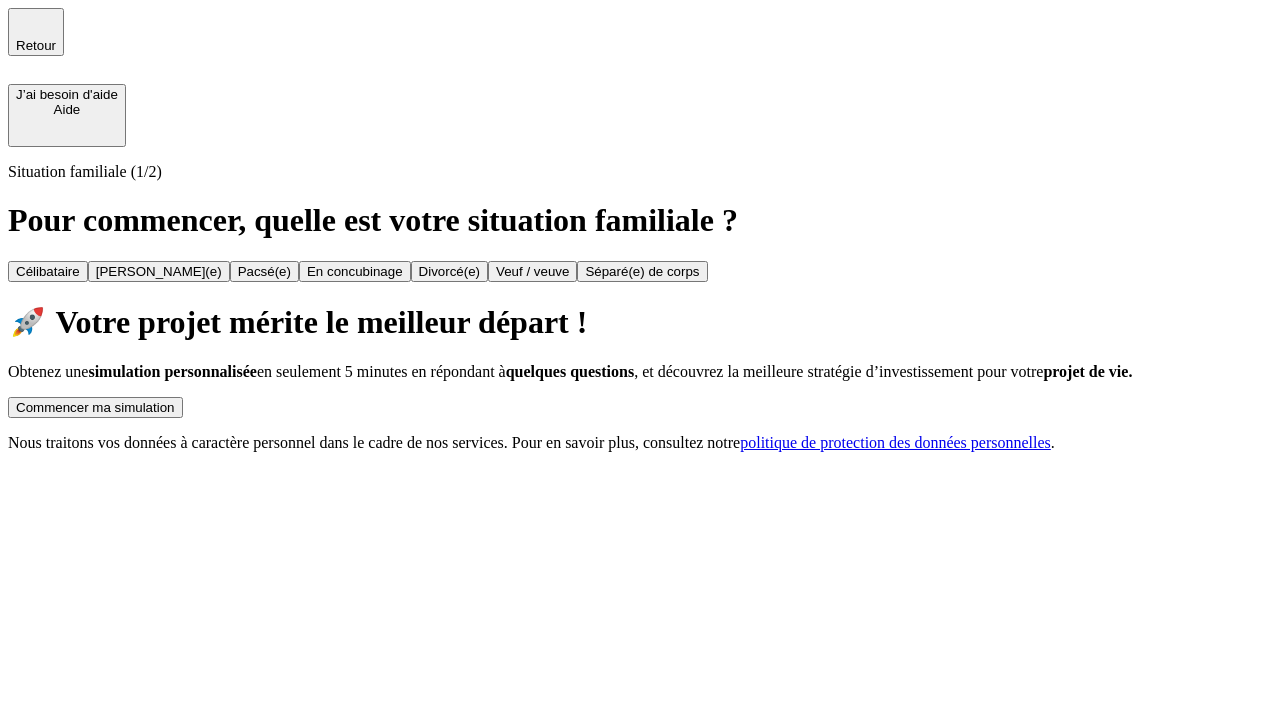 scroll, scrollTop: 0, scrollLeft: 0, axis: both 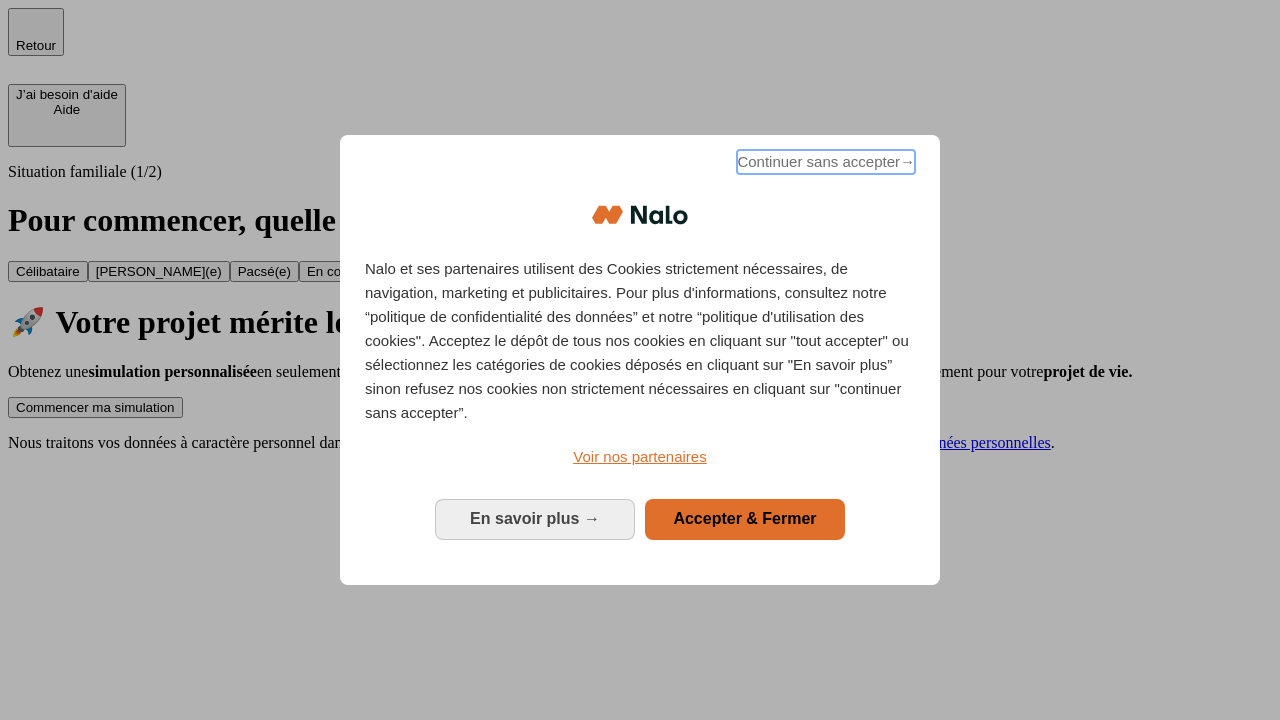 click on "Continuer sans accepter  →" at bounding box center (826, 162) 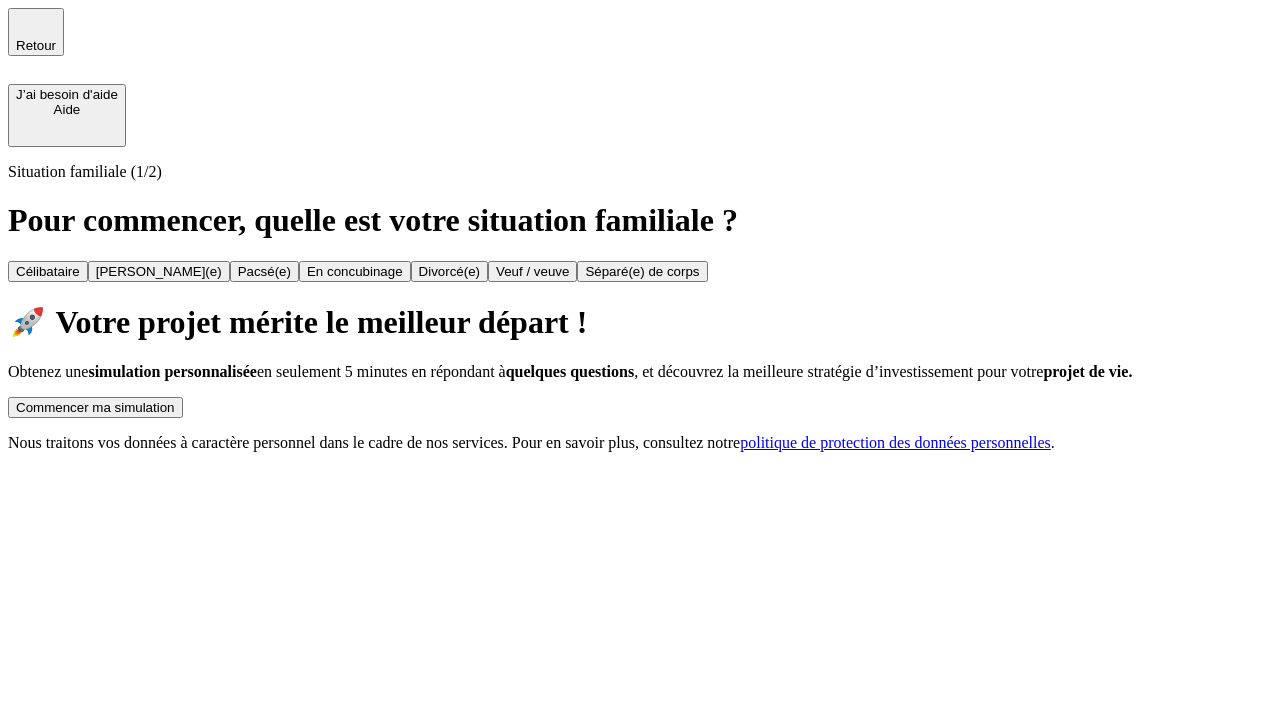 click on "Commencer ma simulation" at bounding box center (95, 407) 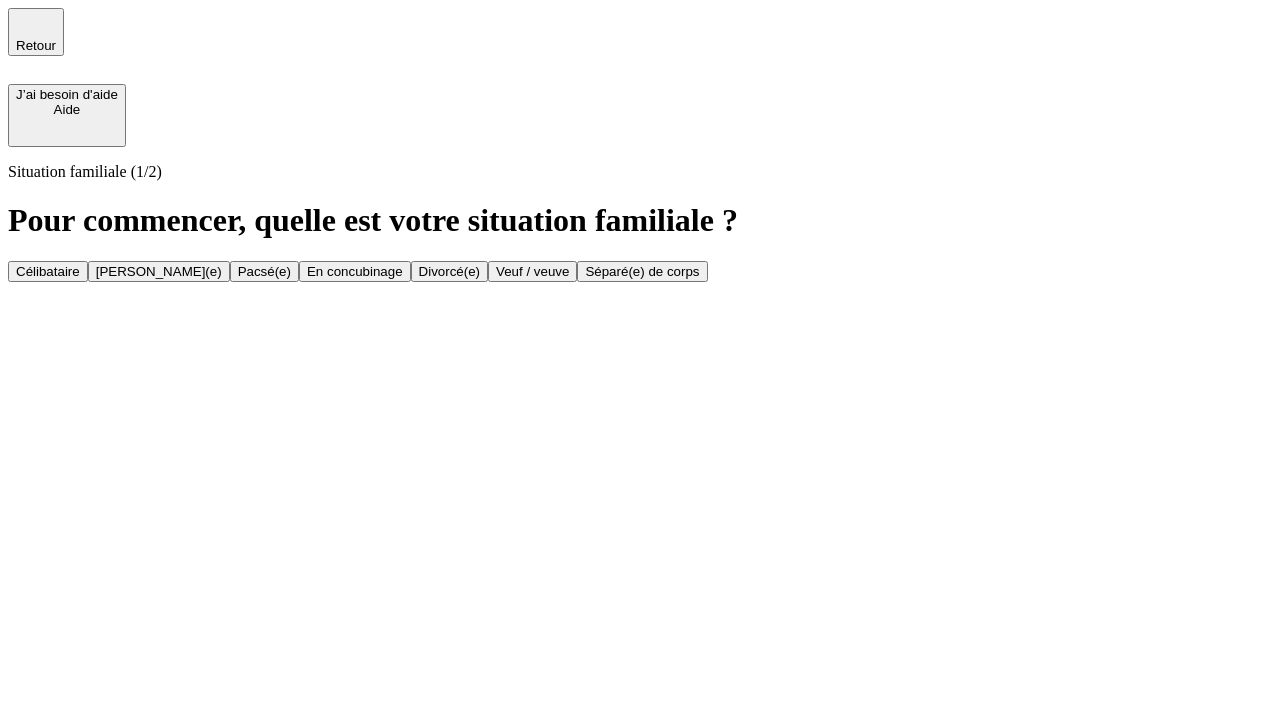 click on "[PERSON_NAME](e)" at bounding box center [159, 271] 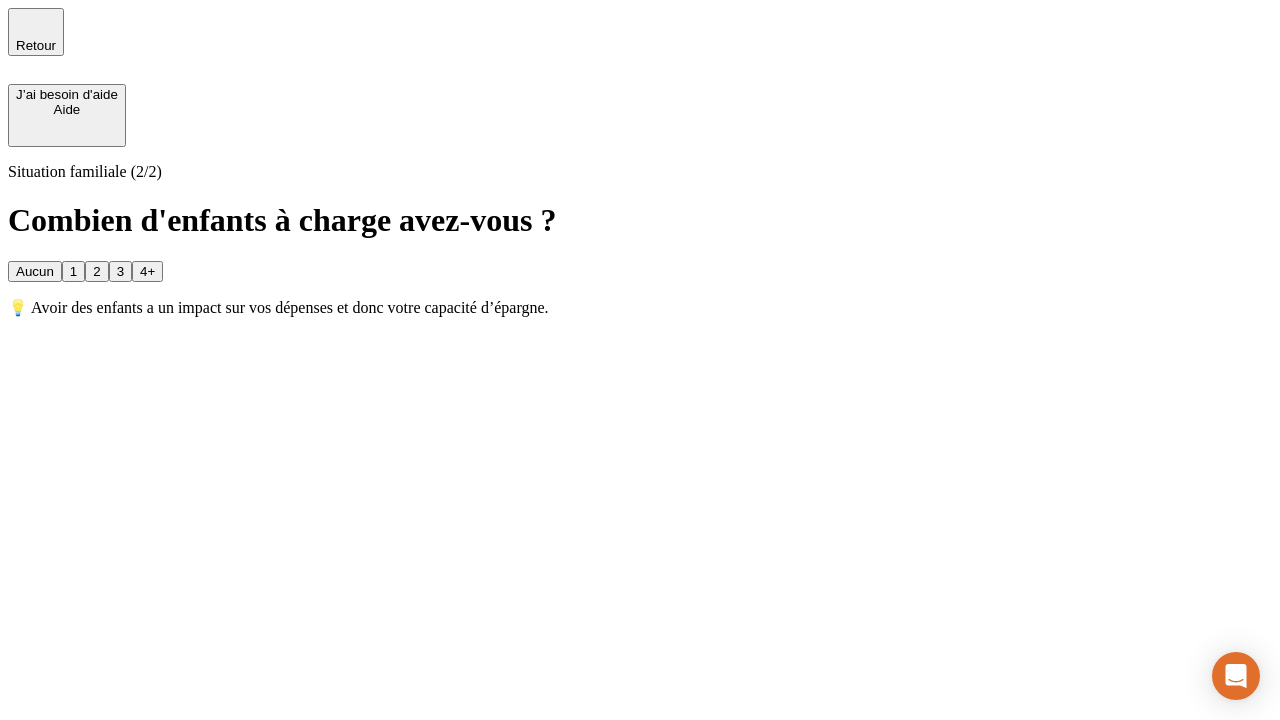 click on "1" at bounding box center [73, 271] 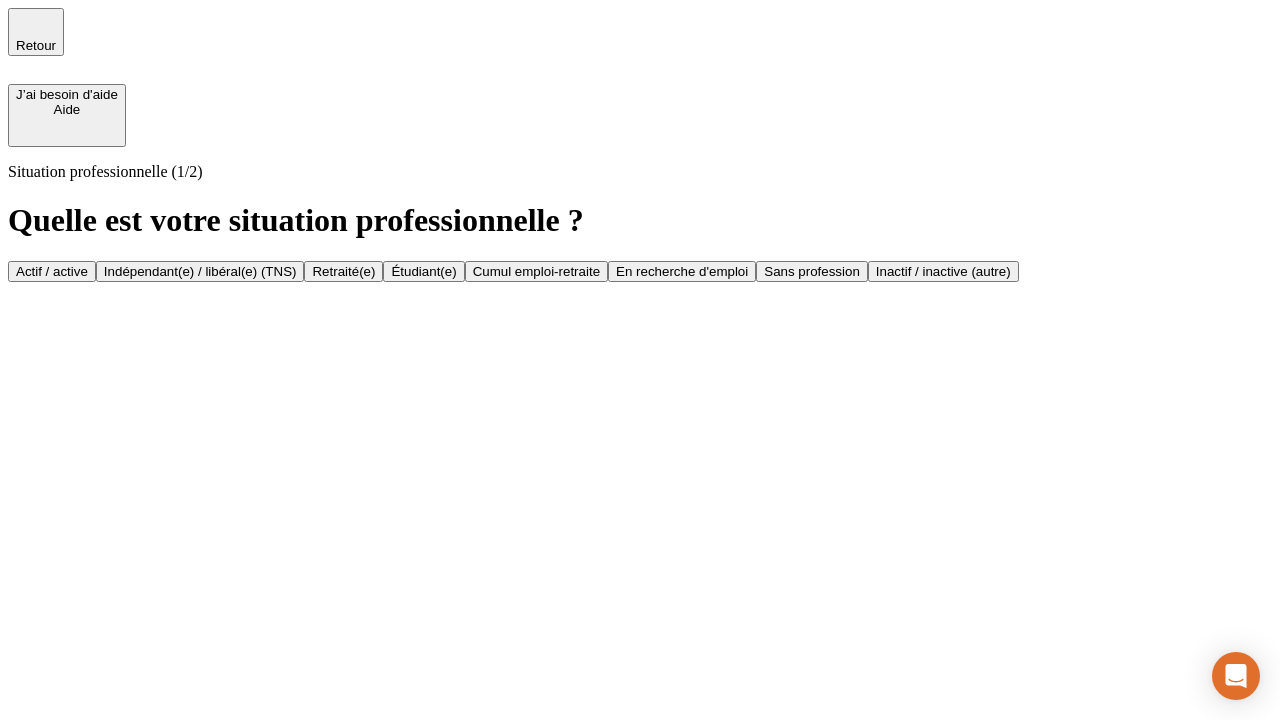 click on "Actif / active" at bounding box center (52, 271) 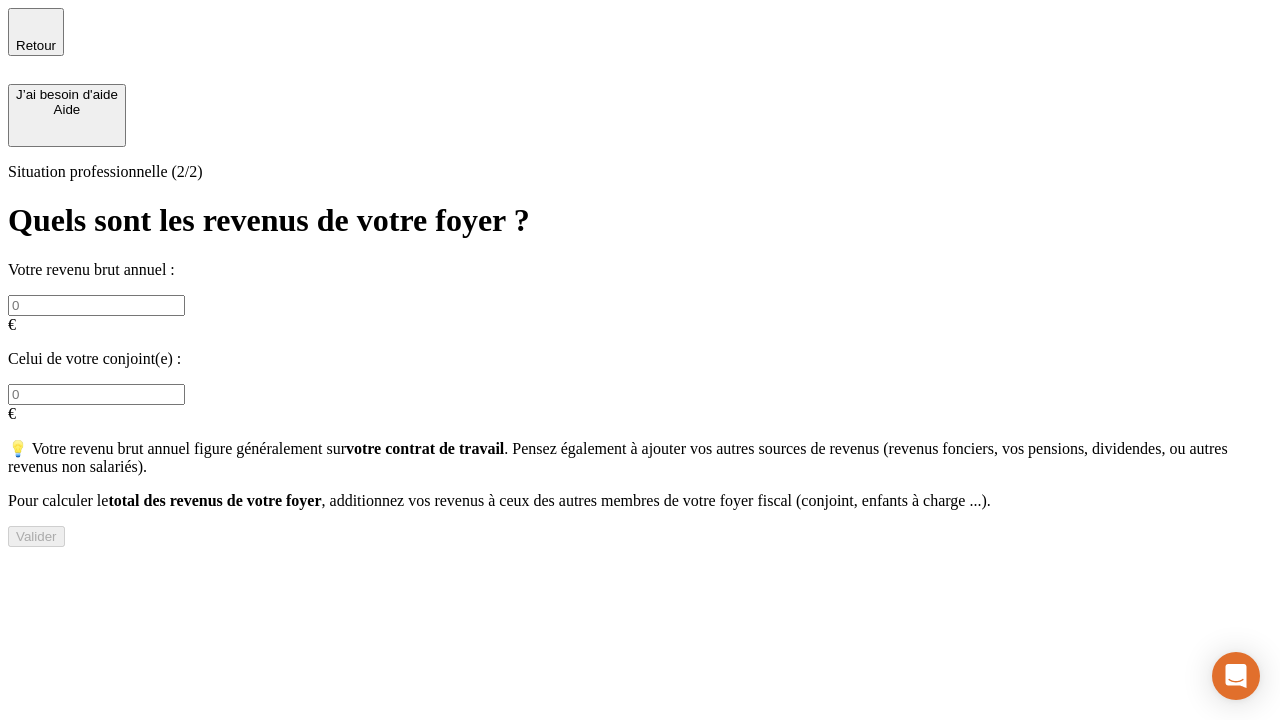 click at bounding box center [96, 305] 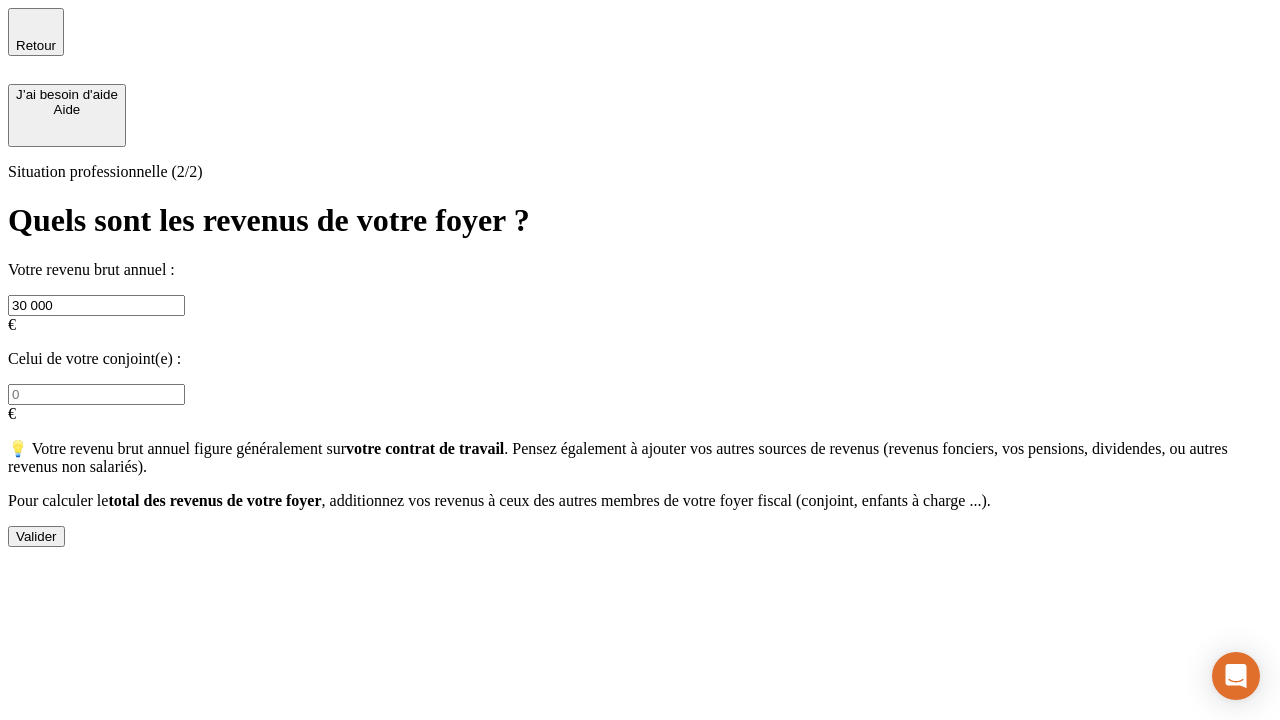 type on "30 000" 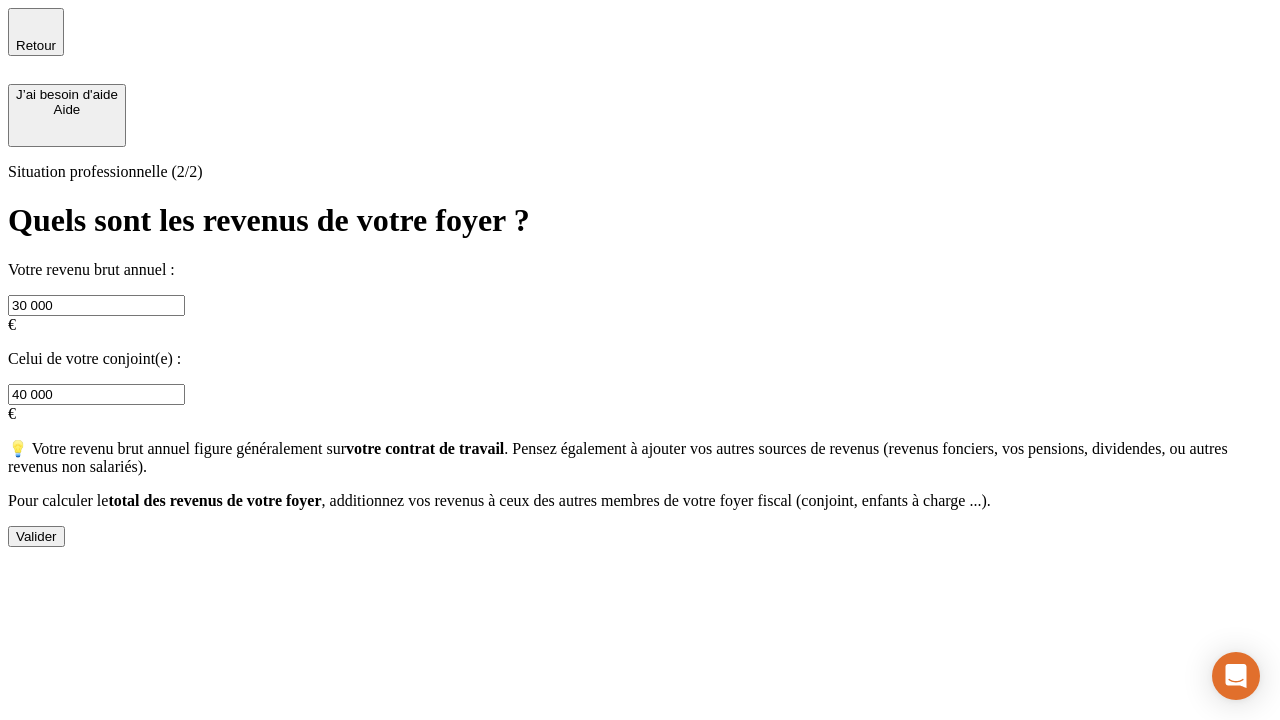 click on "Valider" at bounding box center (36, 536) 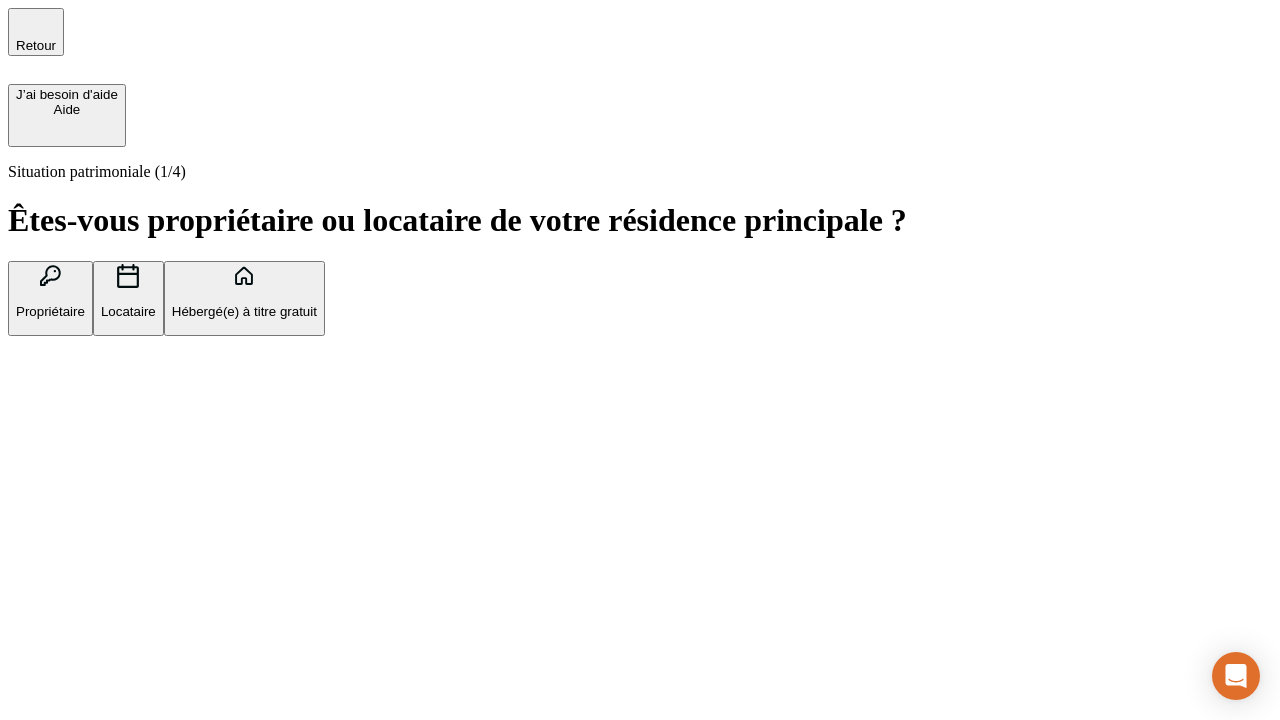 click on "Propriétaire" at bounding box center [50, 311] 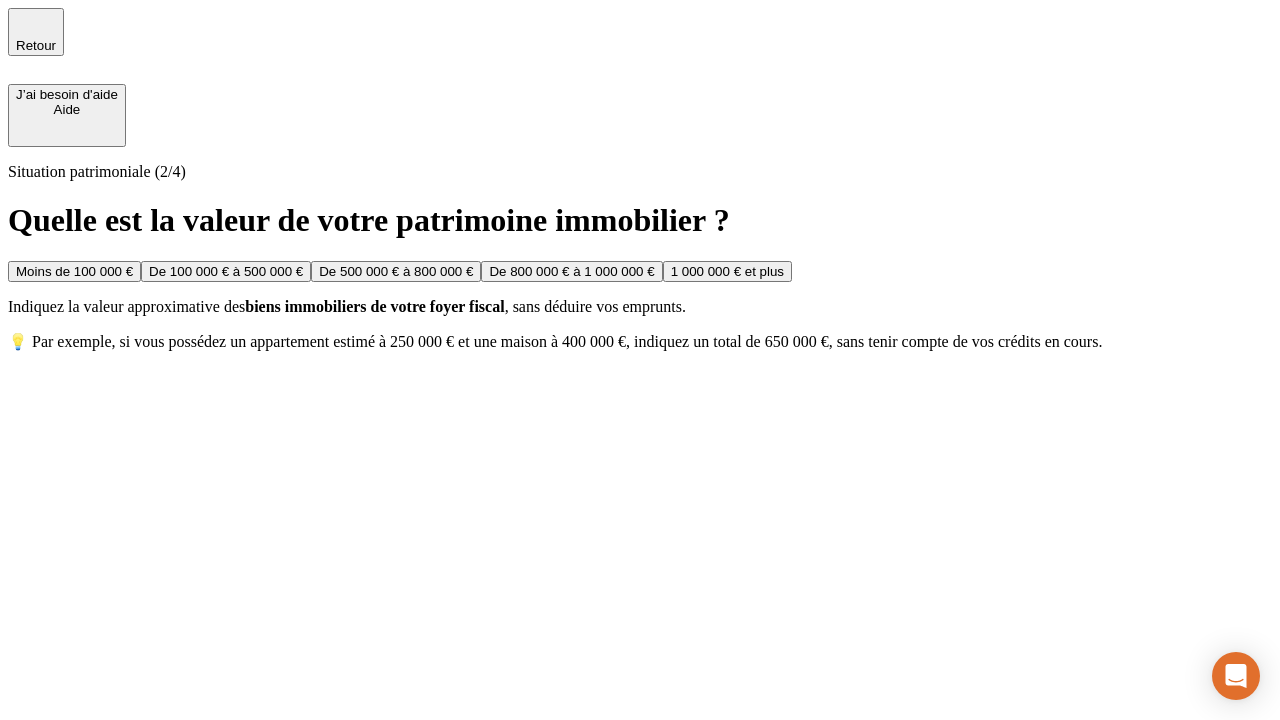 click on "De 100 000 € à 500 000 €" at bounding box center [226, 271] 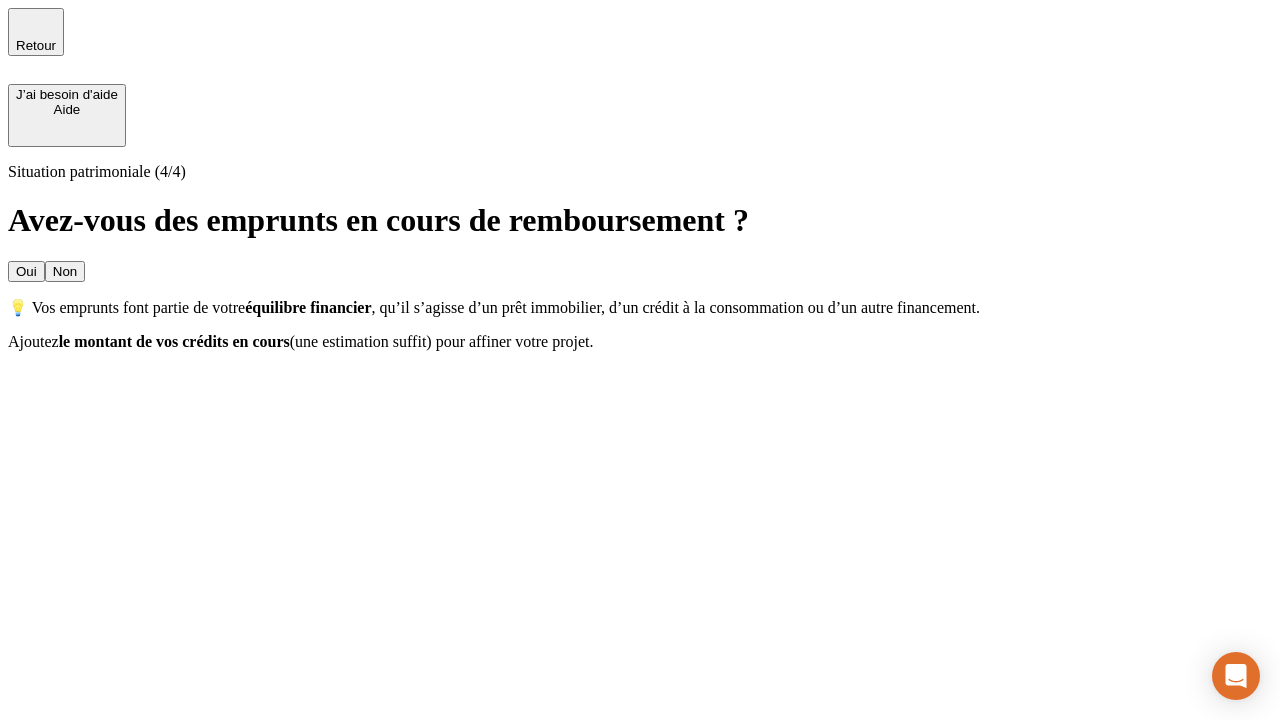 click on "Oui" at bounding box center [26, 271] 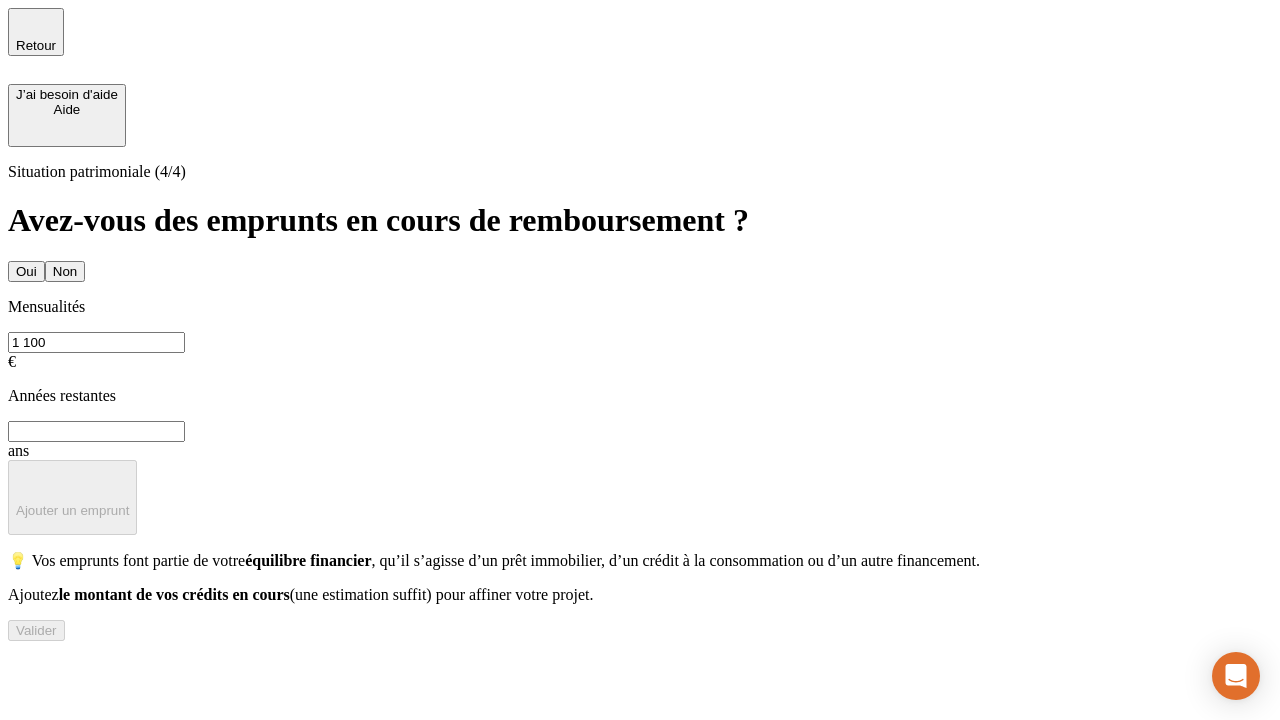 type on "1 100" 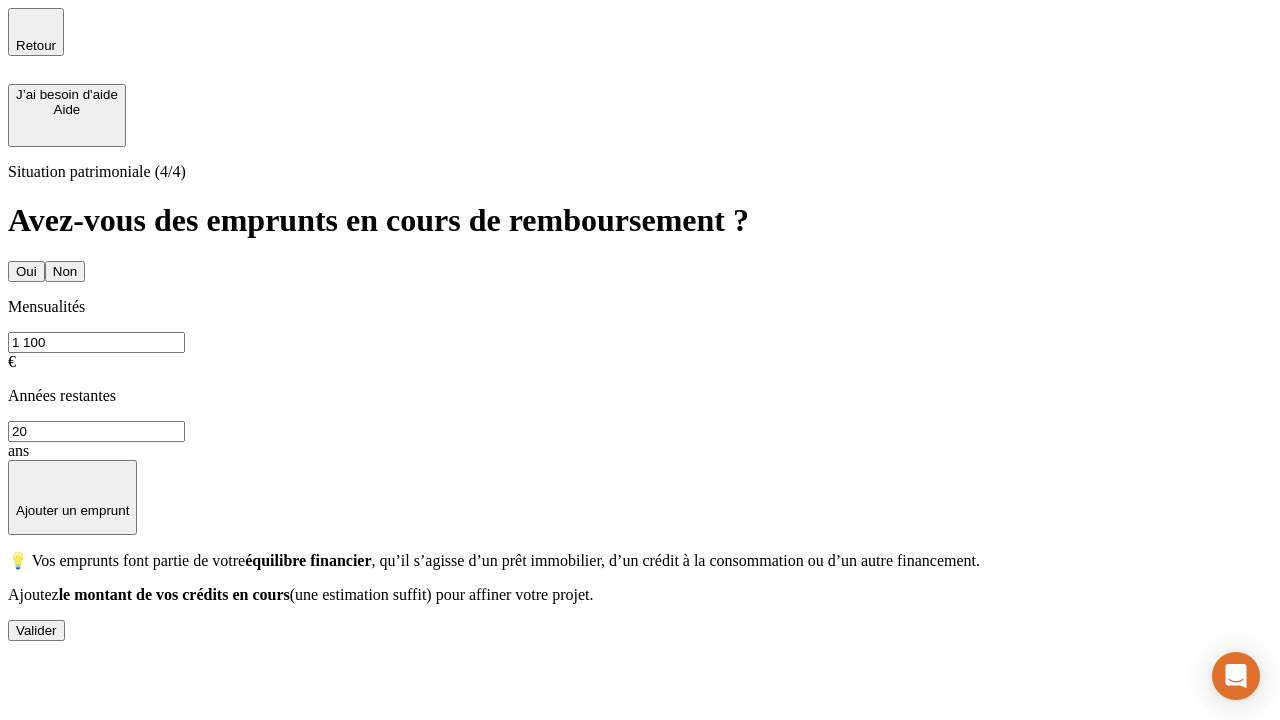 click on "Valider" at bounding box center (36, 630) 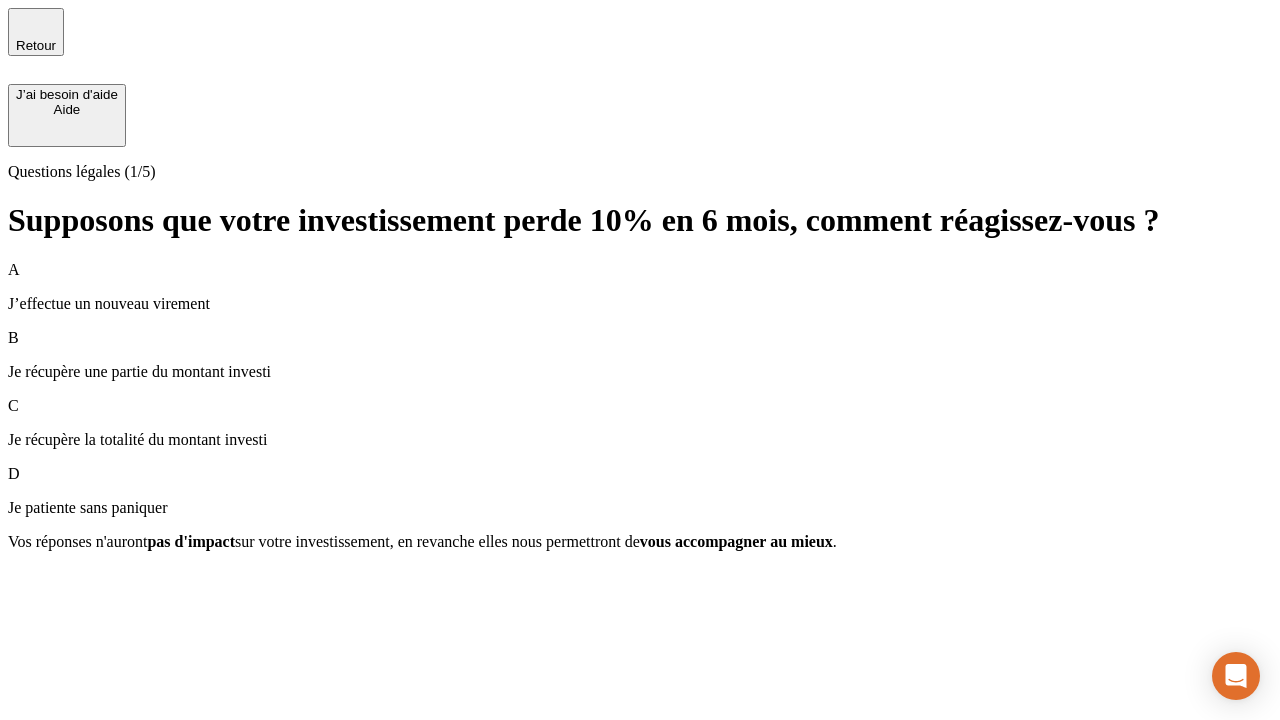 click on "Je récupère une partie du montant investi" at bounding box center (640, 372) 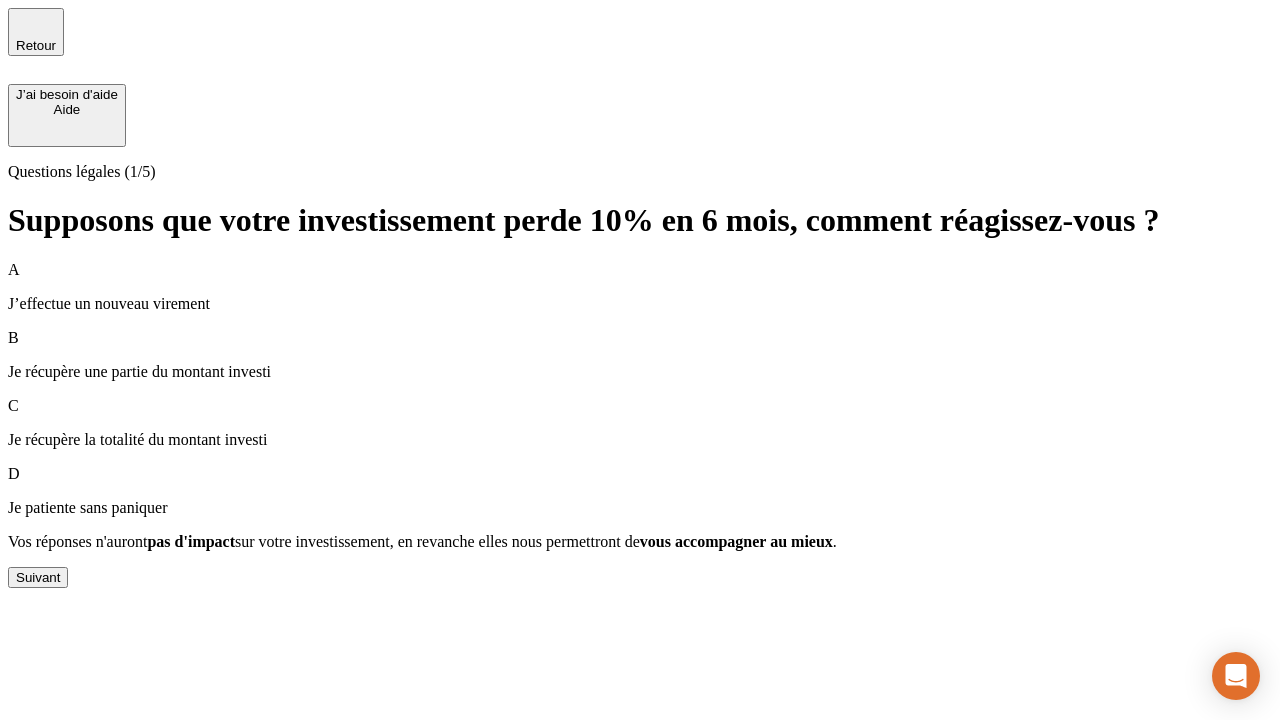 click on "Suivant" at bounding box center [38, 577] 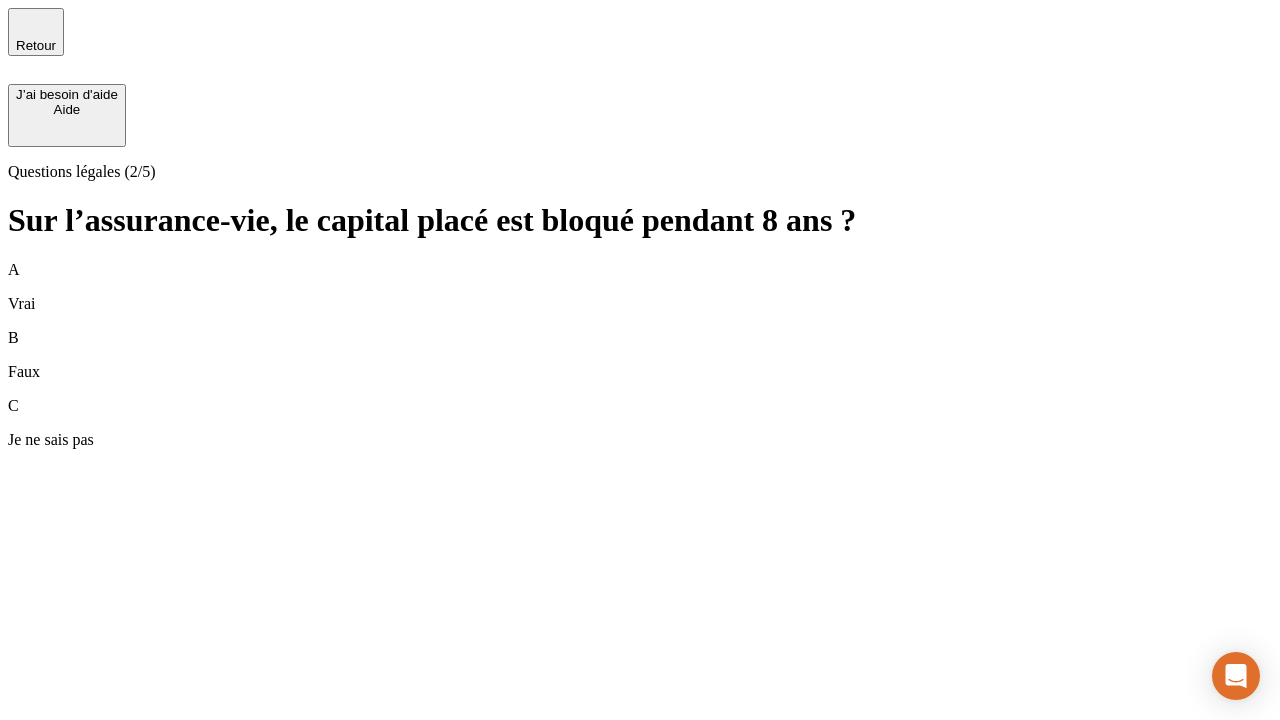 click on "A Vrai" at bounding box center (640, 287) 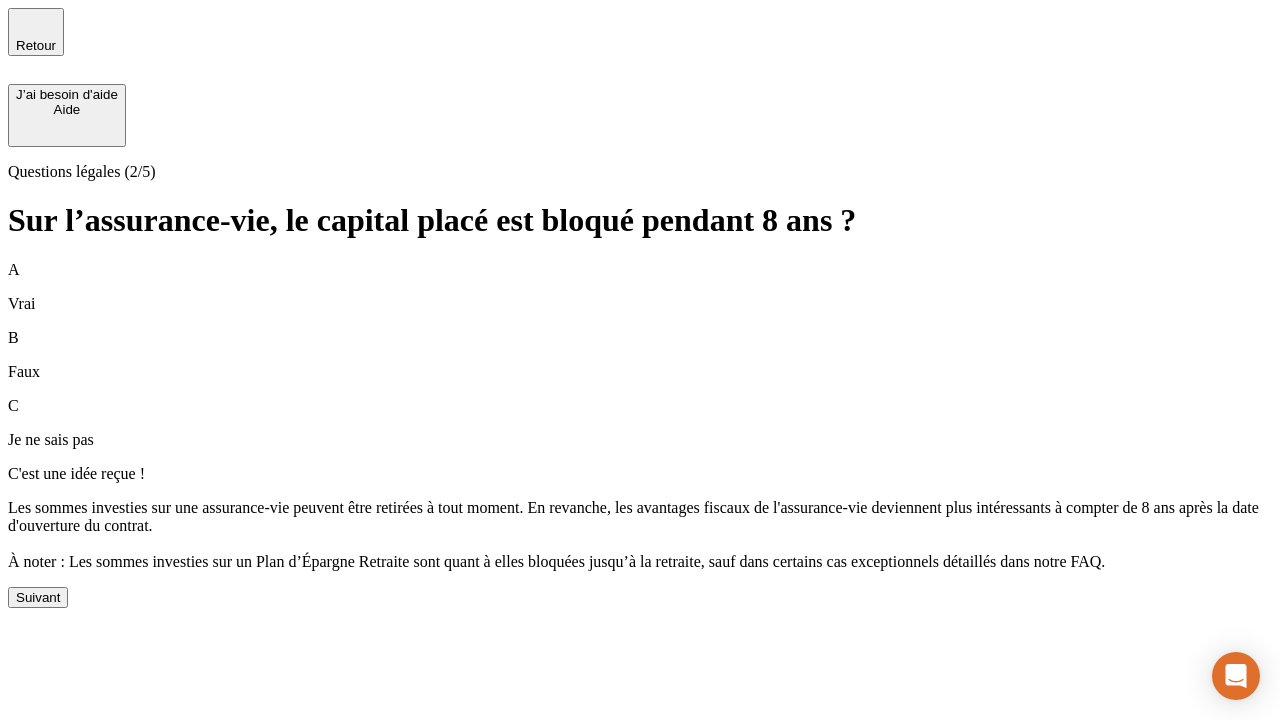 click on "Suivant" at bounding box center [38, 597] 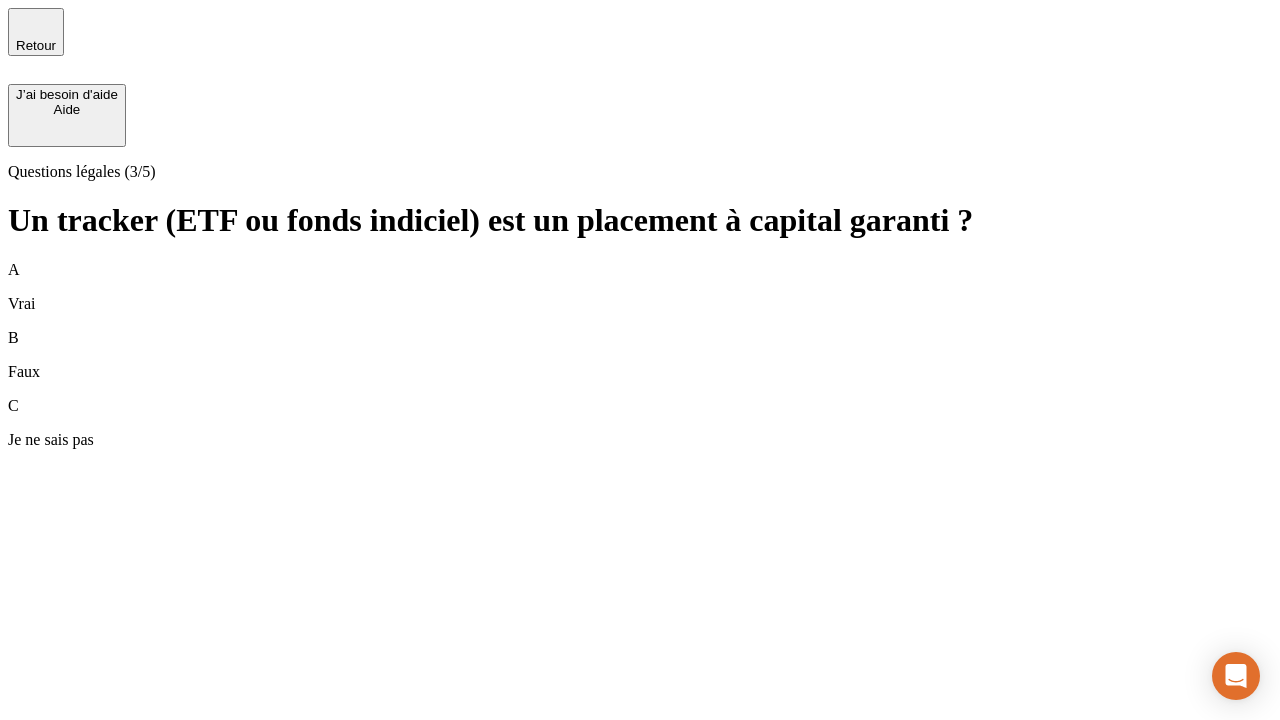 click on "B Faux" at bounding box center (640, 355) 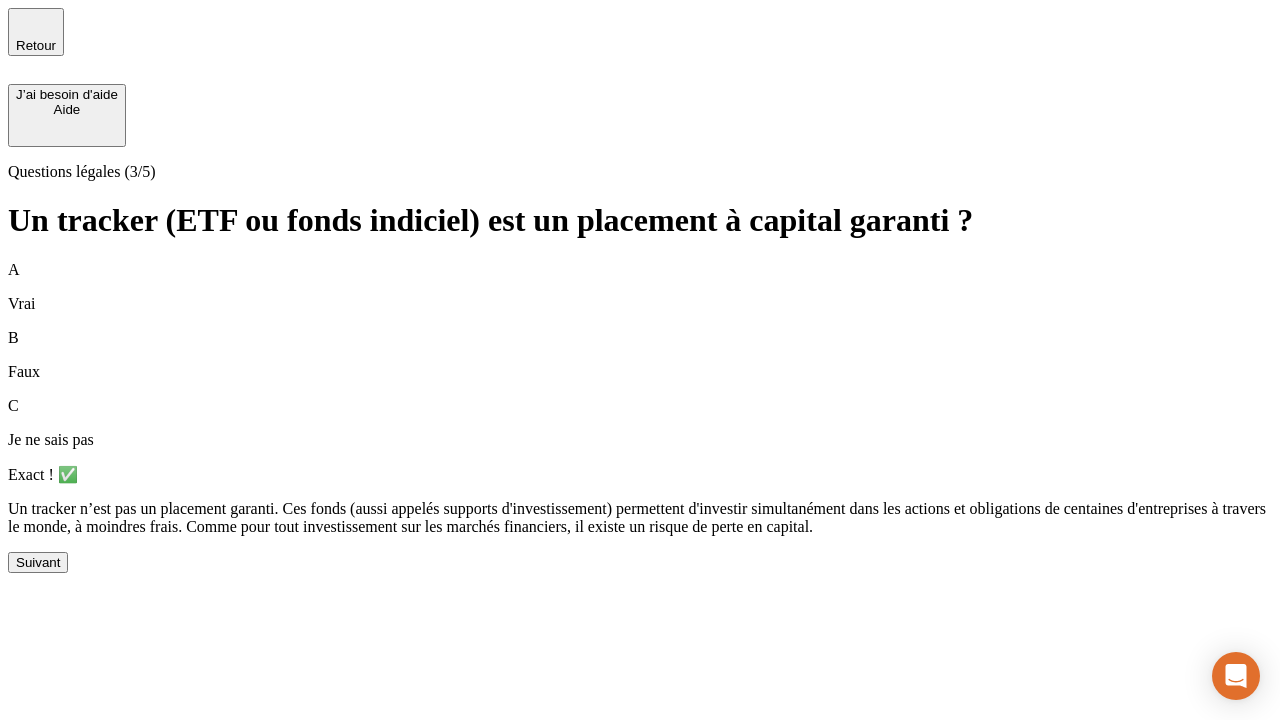 click on "Suivant" at bounding box center (38, 562) 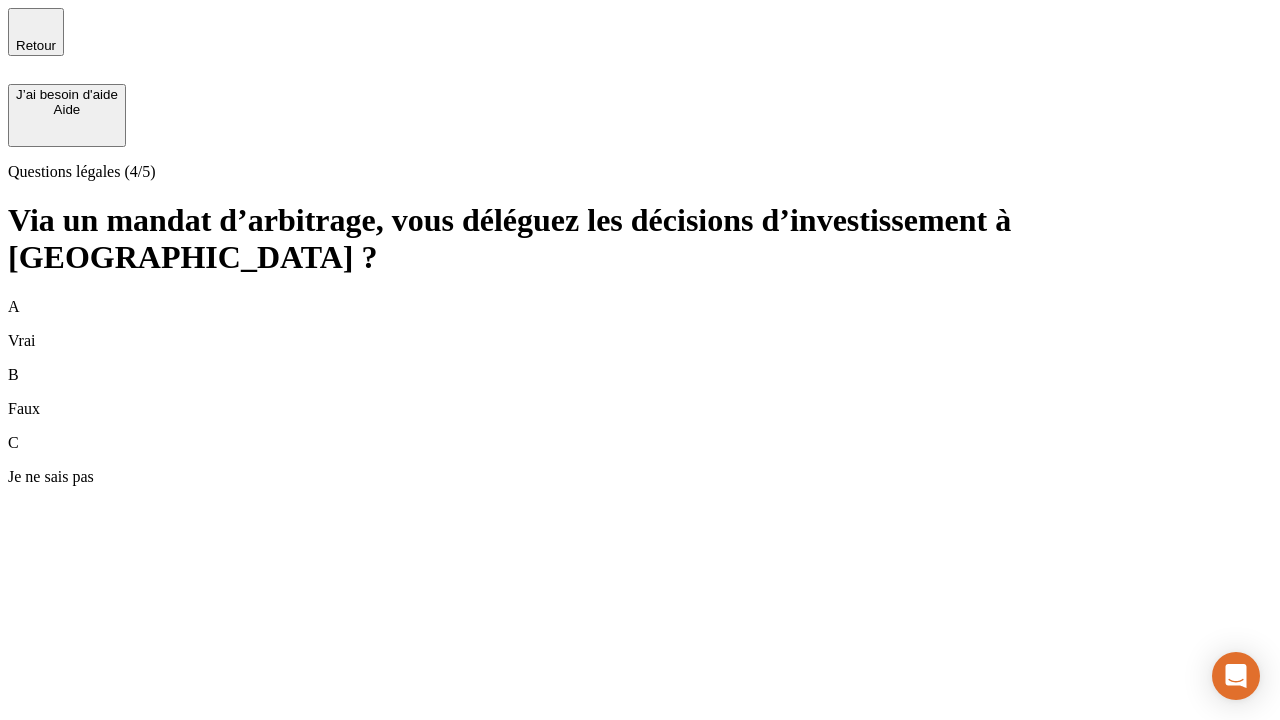 click on "A Vrai" at bounding box center [640, 324] 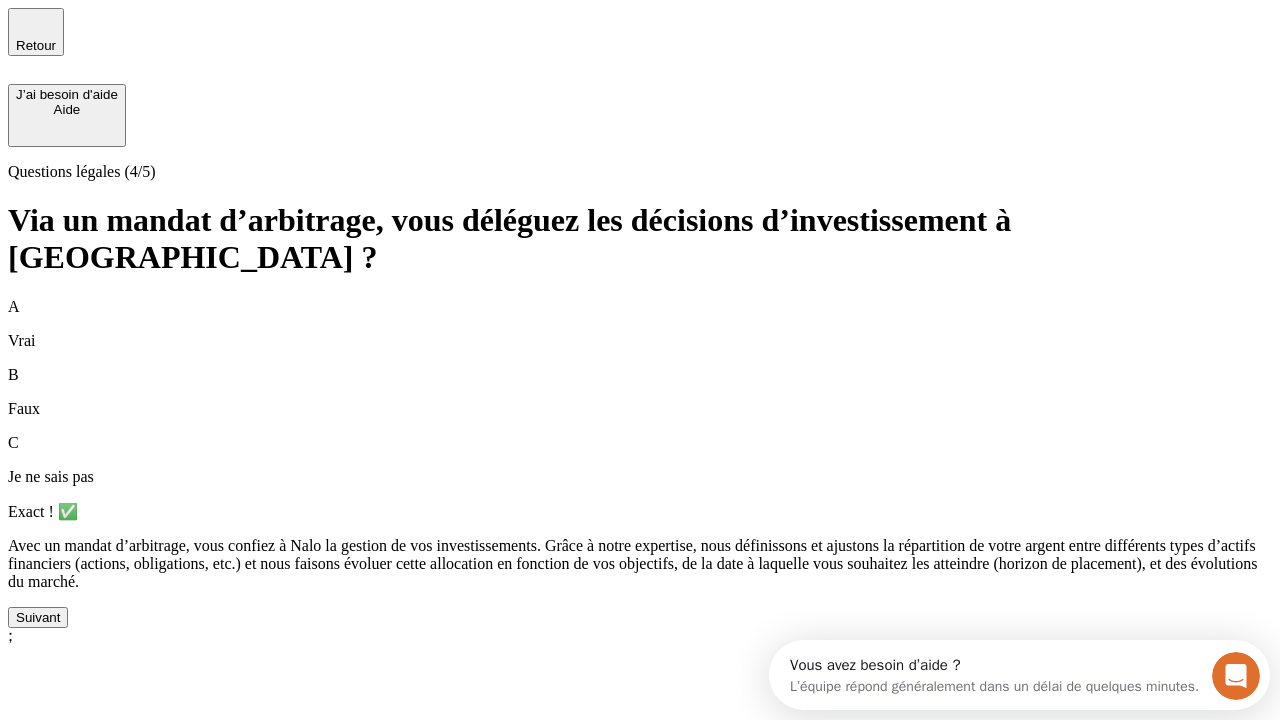 scroll, scrollTop: 0, scrollLeft: 0, axis: both 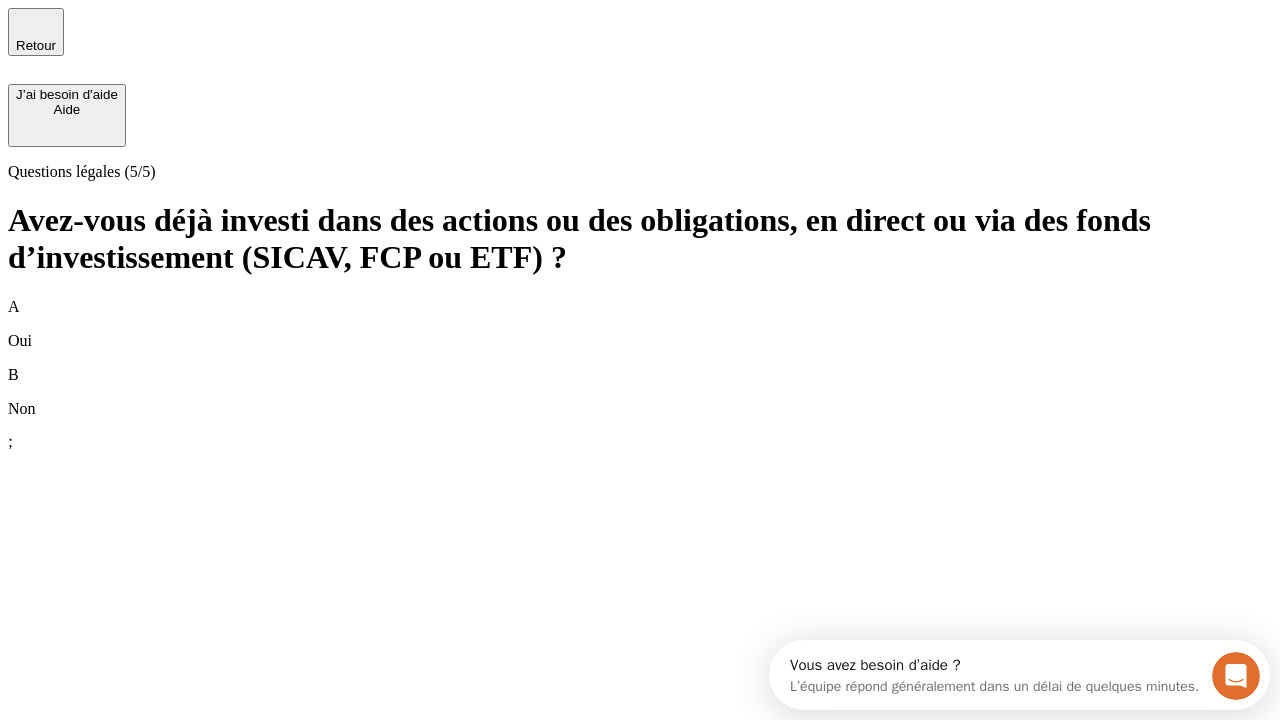 click on "B Non" at bounding box center (640, 392) 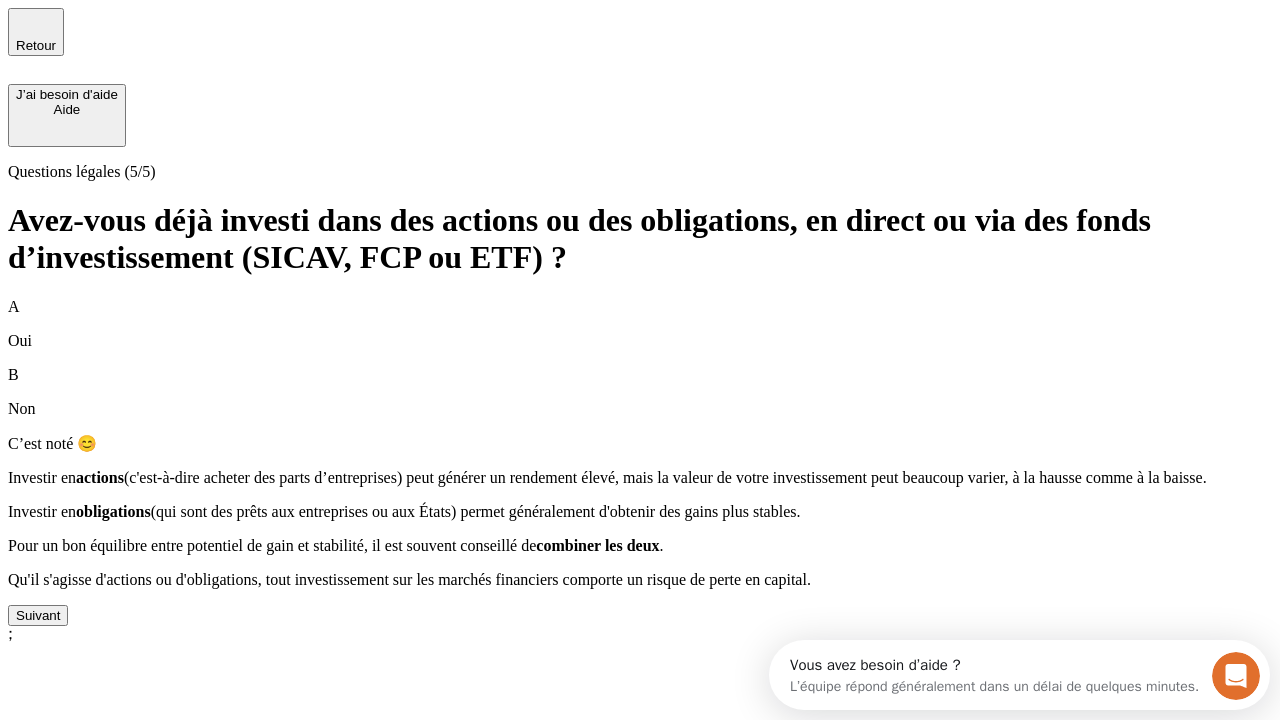 click on "Suivant" at bounding box center [38, 615] 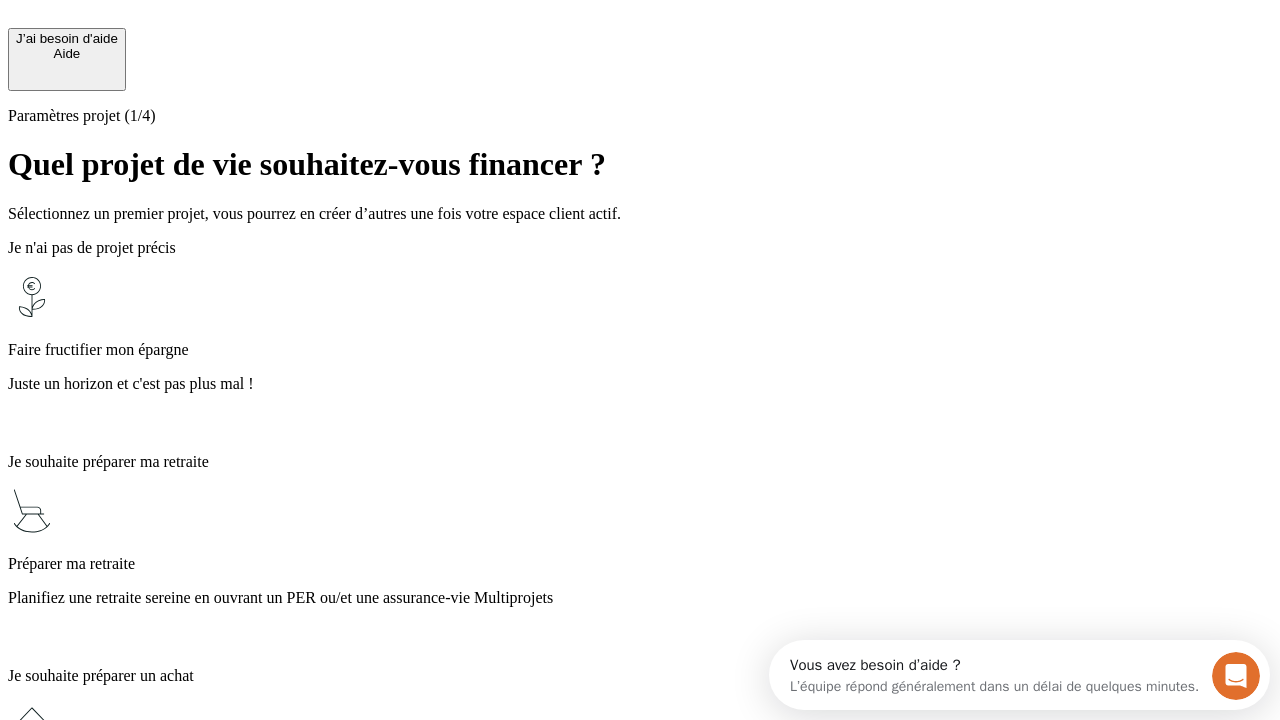 click on "Planifiez une retraite sereine en ouvrant un PER ou/et une assurance-vie Multiprojets" at bounding box center (640, 598) 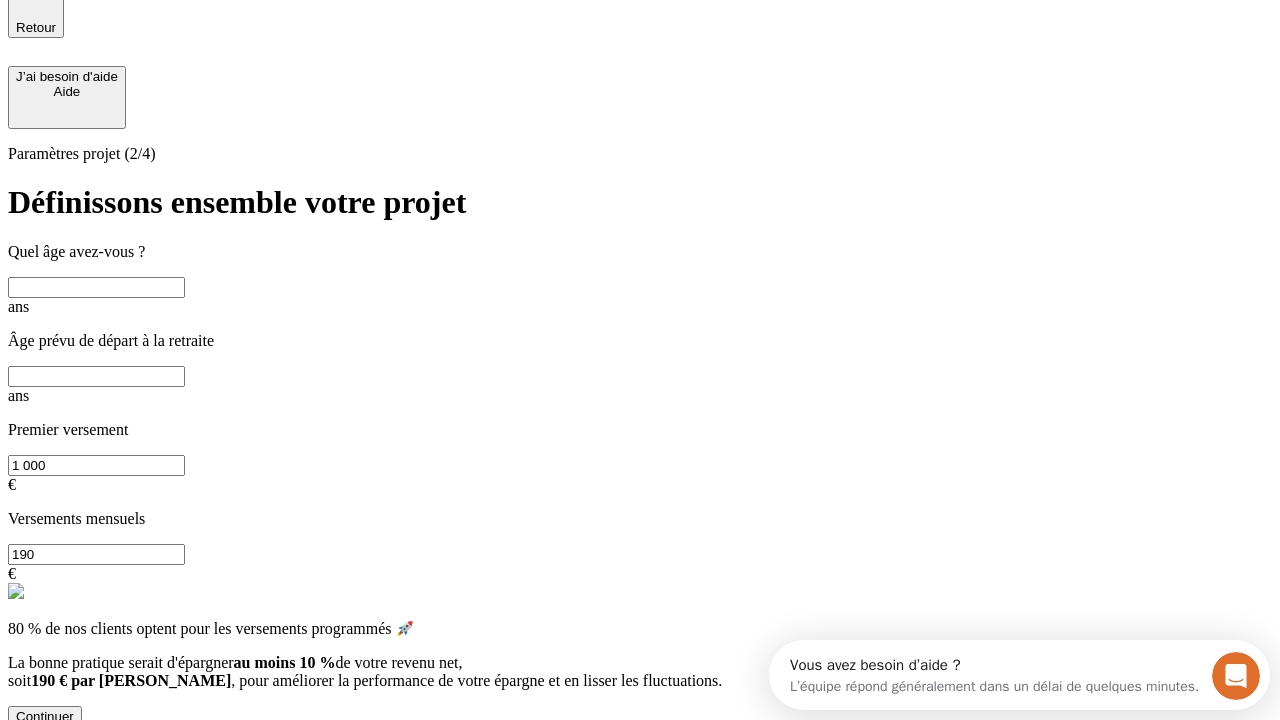 click at bounding box center (96, 287) 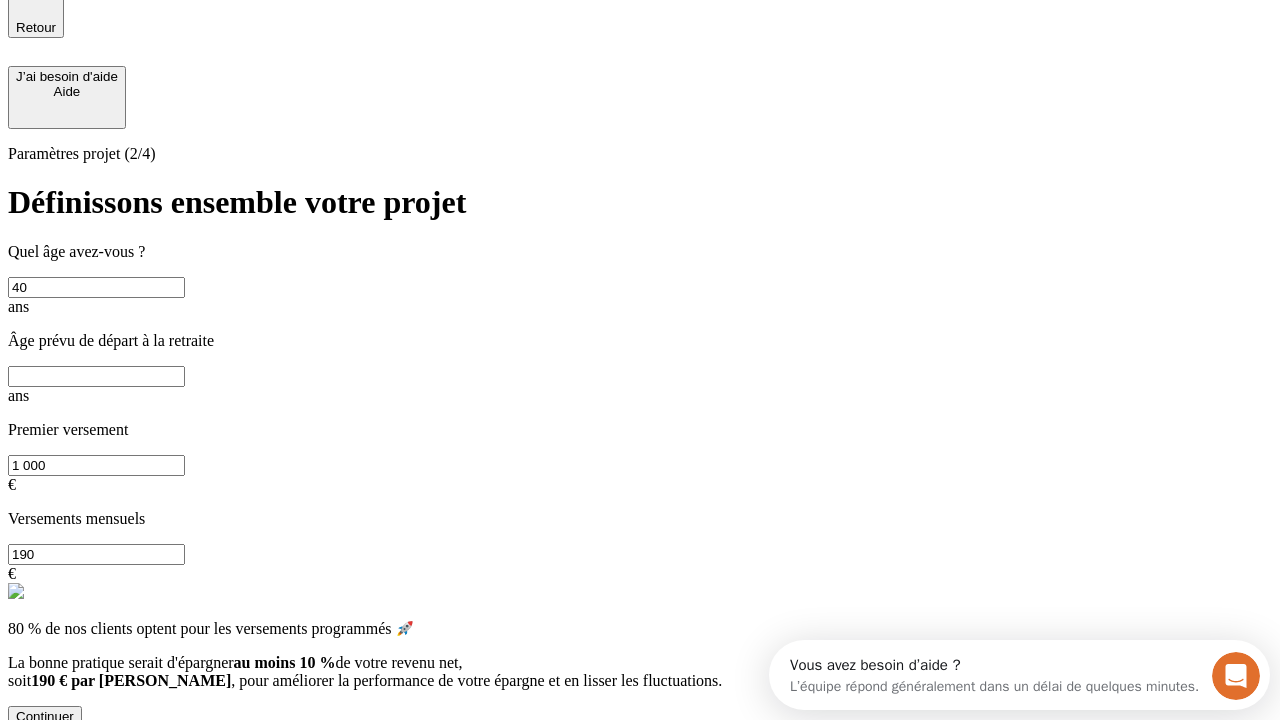 type on "40" 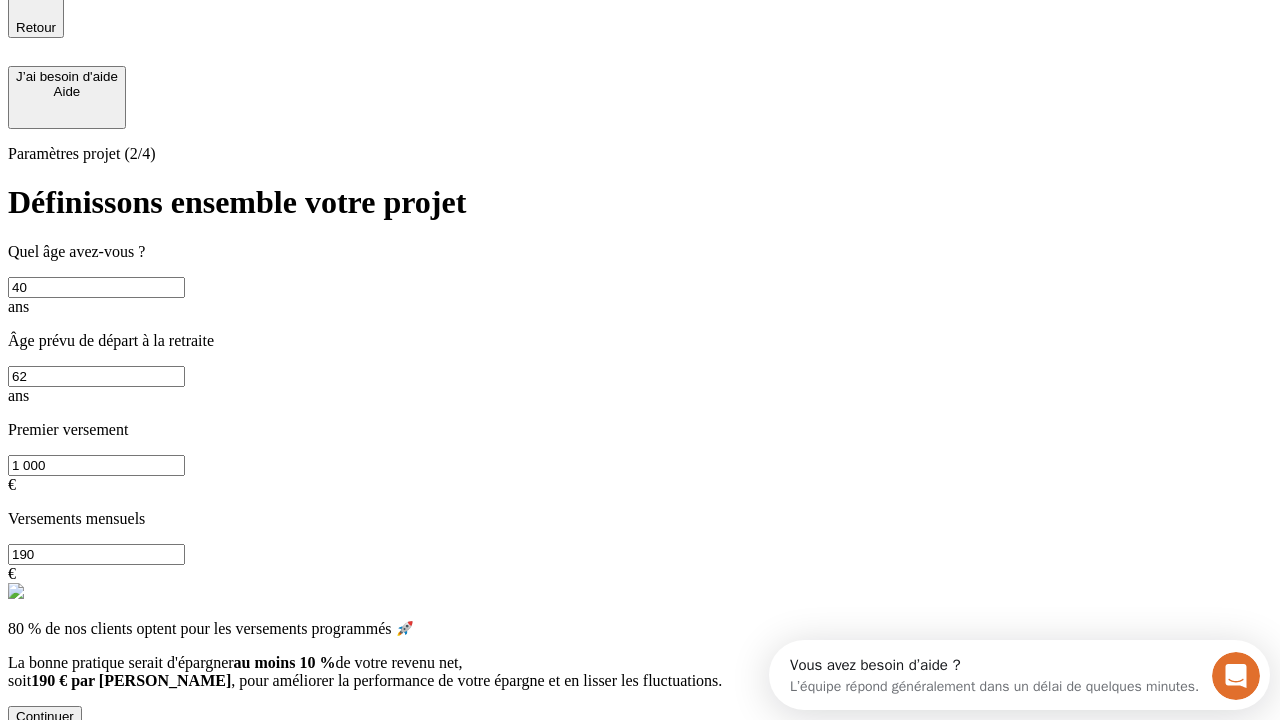type on "62" 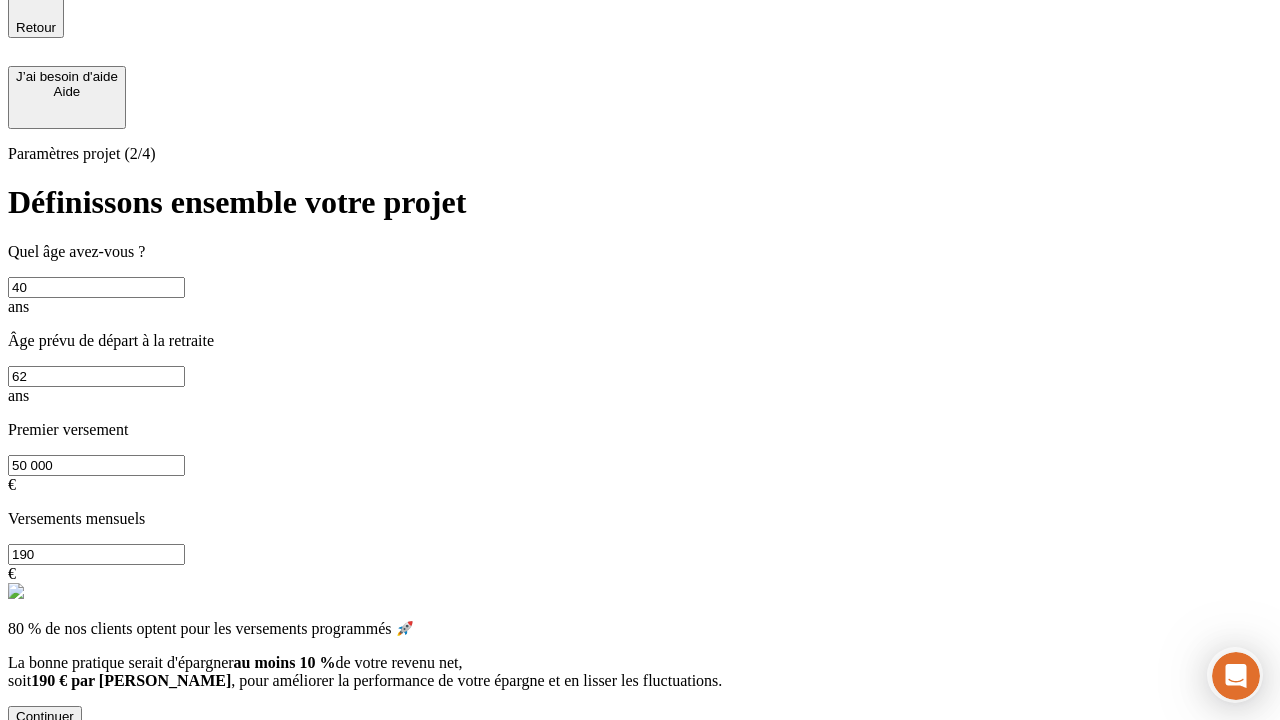 type on "50 000" 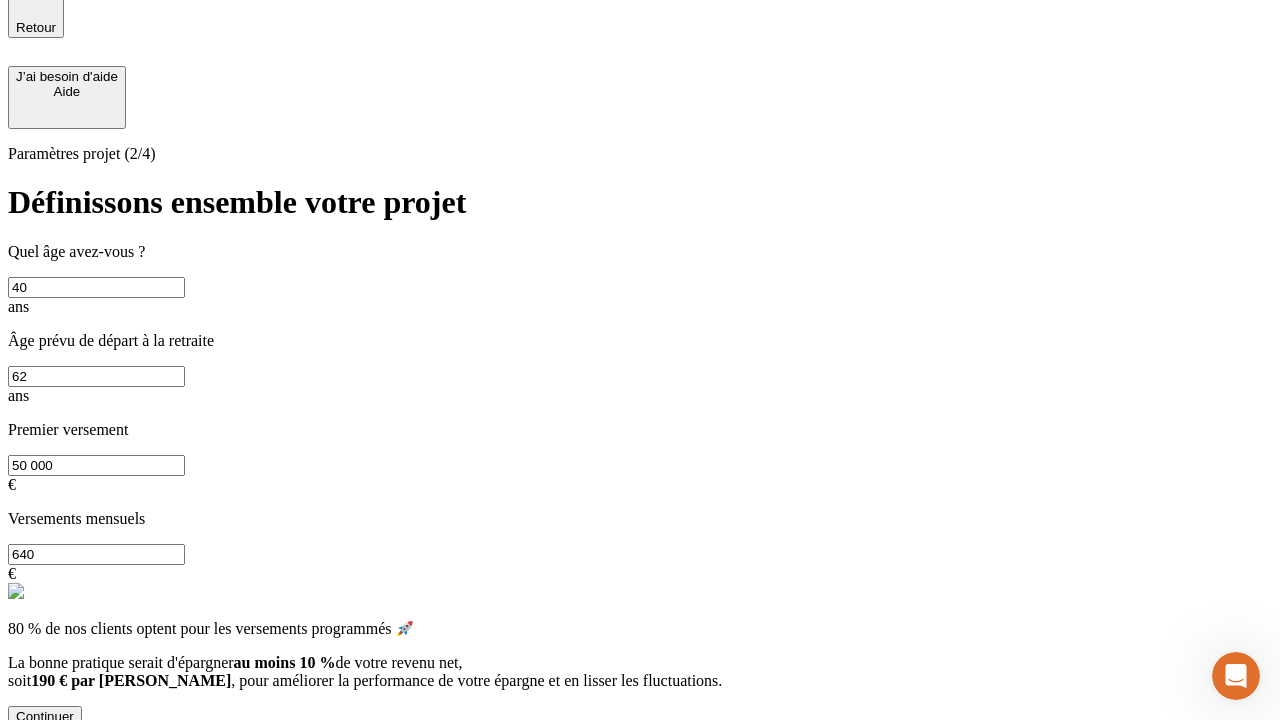 type on "640" 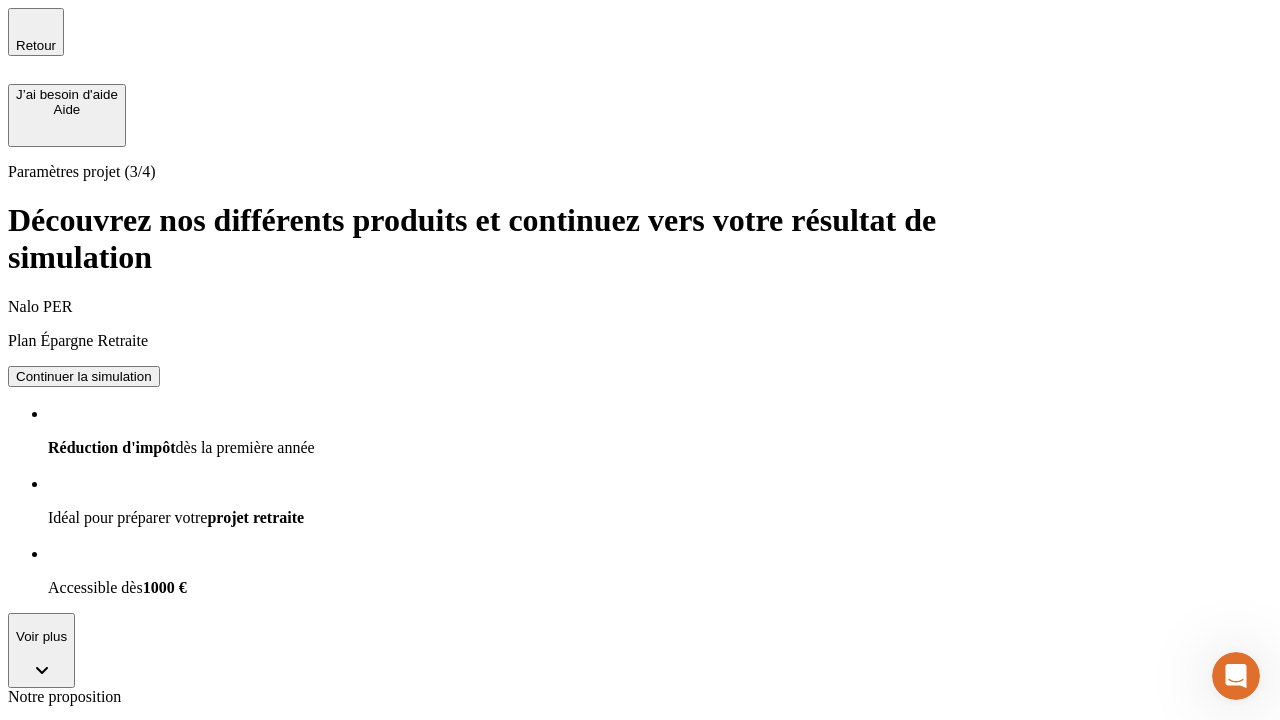 click on "Continuer la simulation" at bounding box center (84, 376) 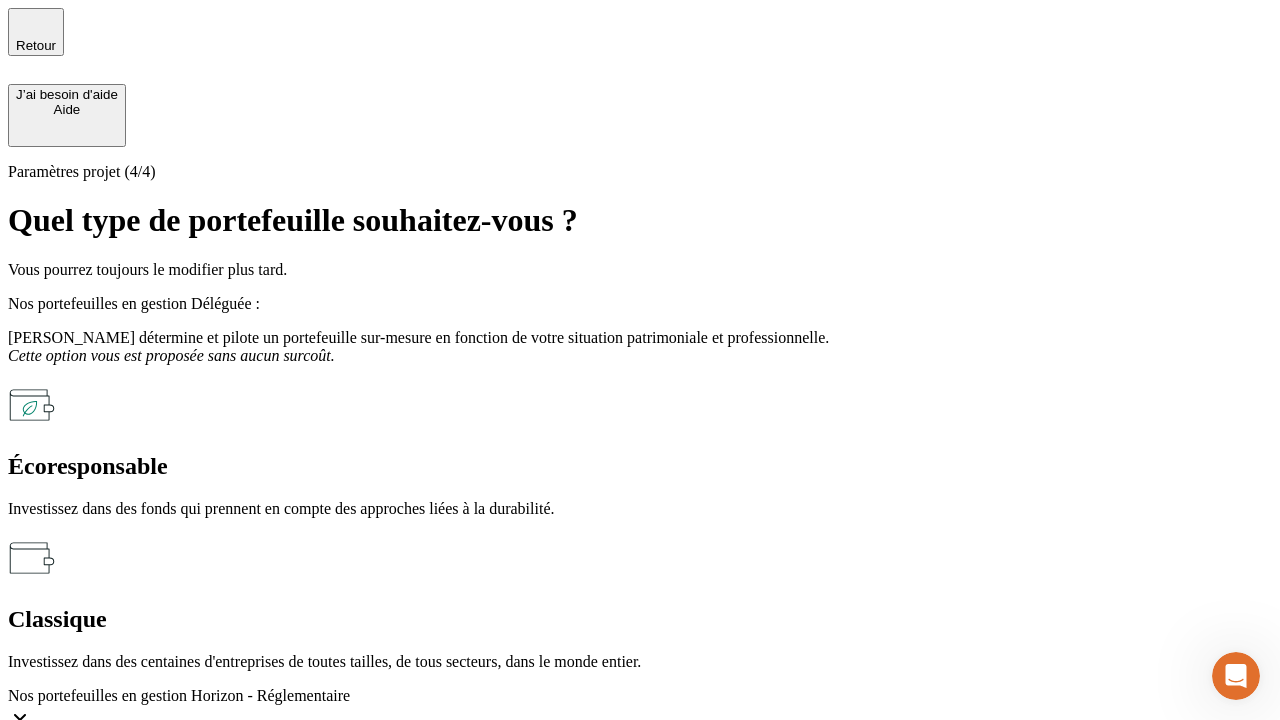 click on "Classique" at bounding box center [640, 619] 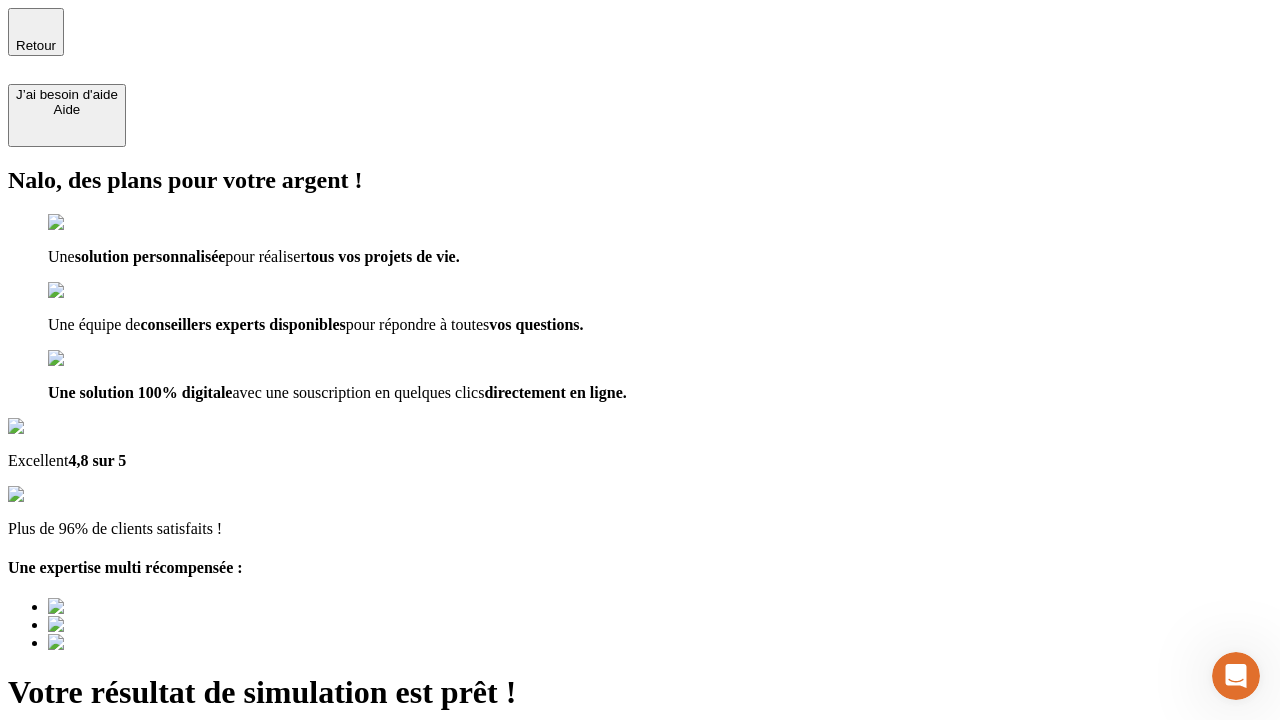 click on "Découvrir ma simulation" at bounding box center [87, 847] 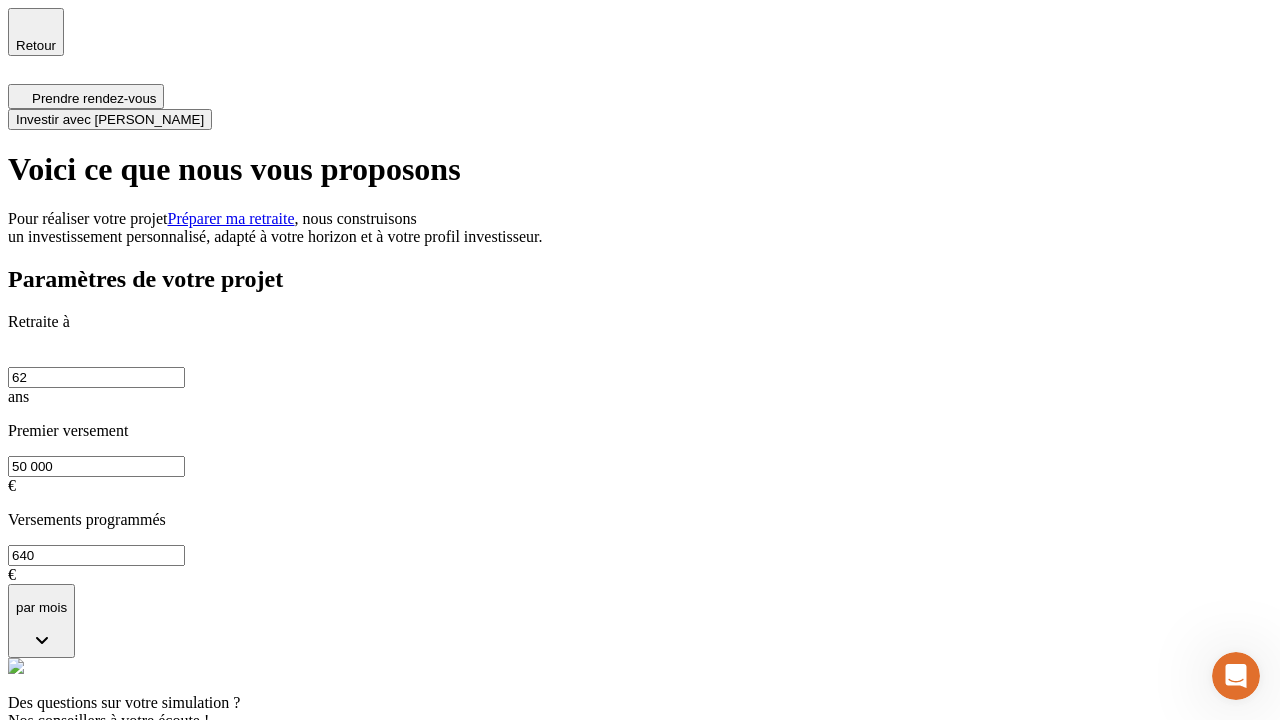 click on "Investir avec [PERSON_NAME]" at bounding box center [110, 119] 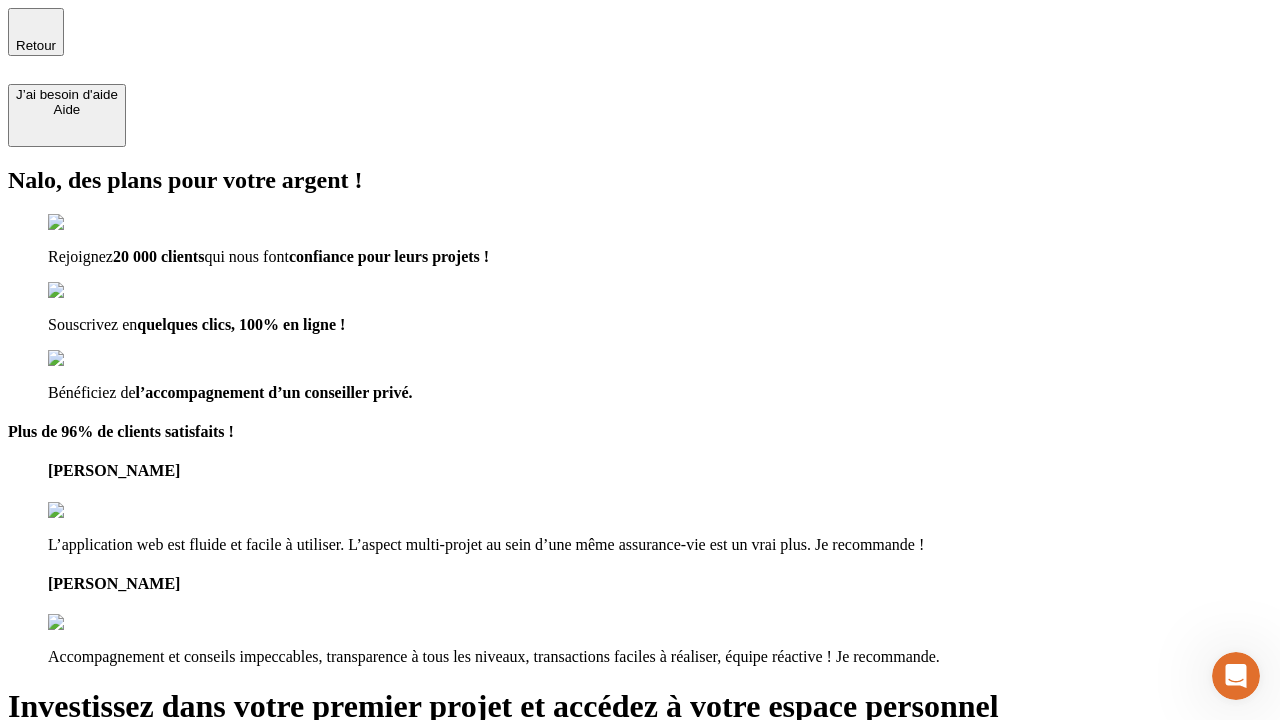 type on "[EMAIL_ADDRESS][DOMAIN_NAME]" 